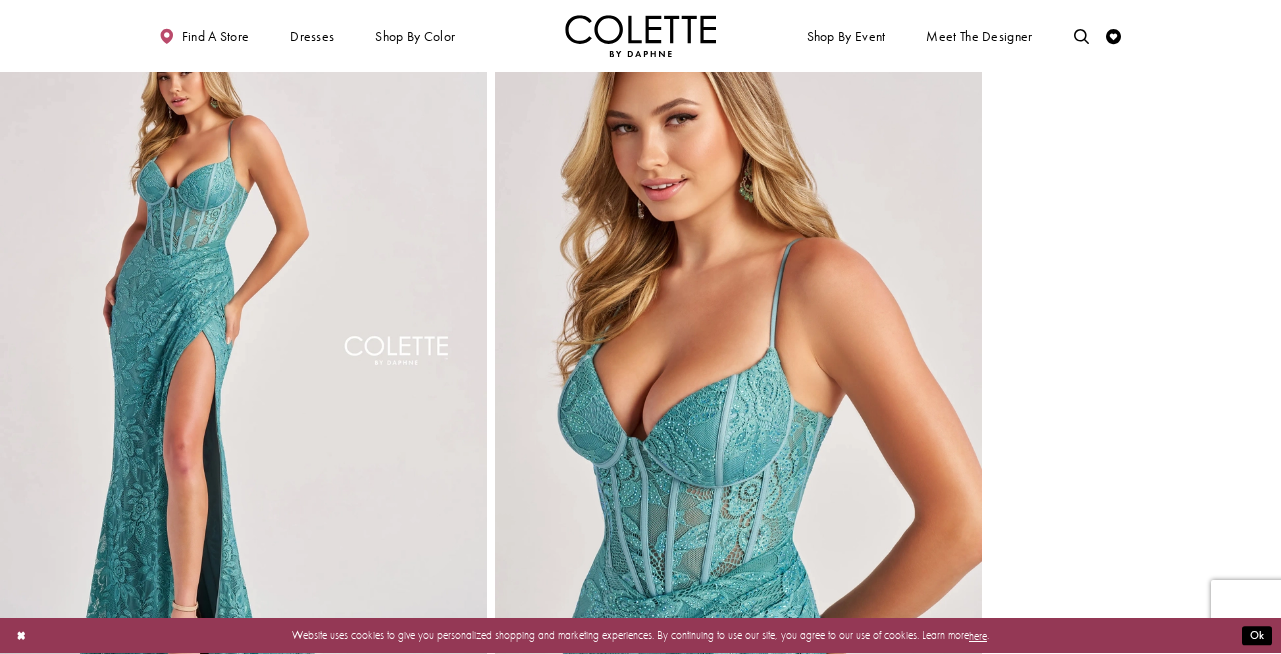 scroll, scrollTop: 0, scrollLeft: 0, axis: both 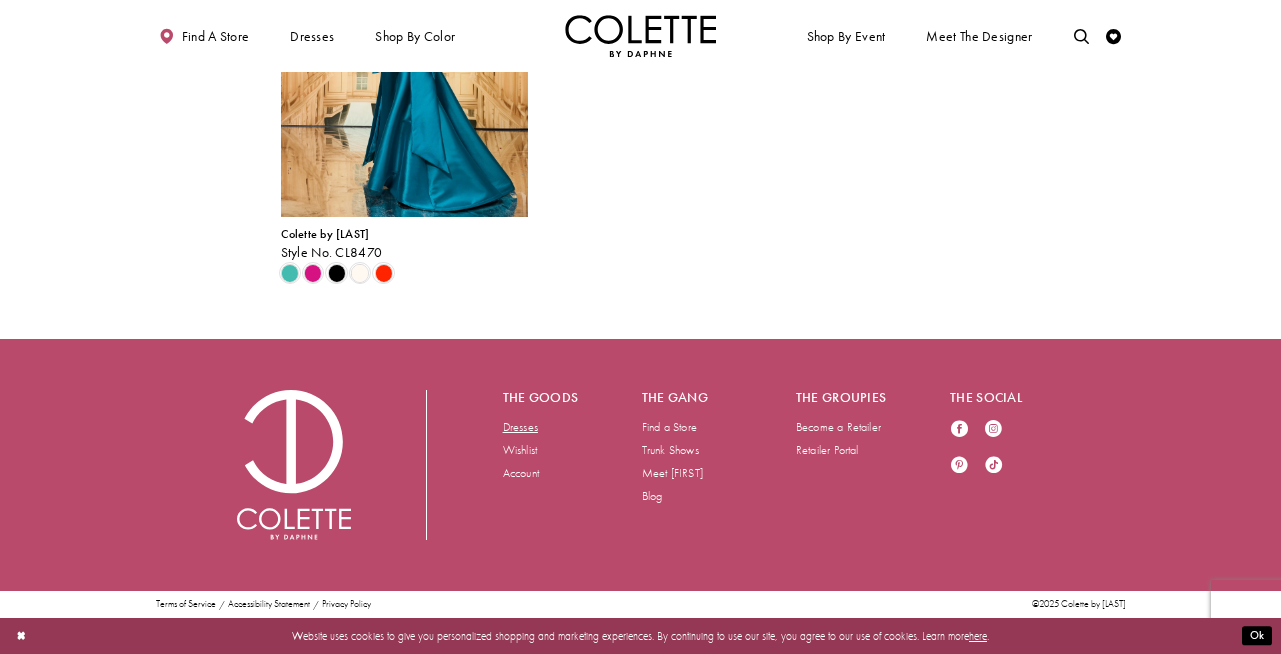 click on "Dresses" at bounding box center [520, 427] 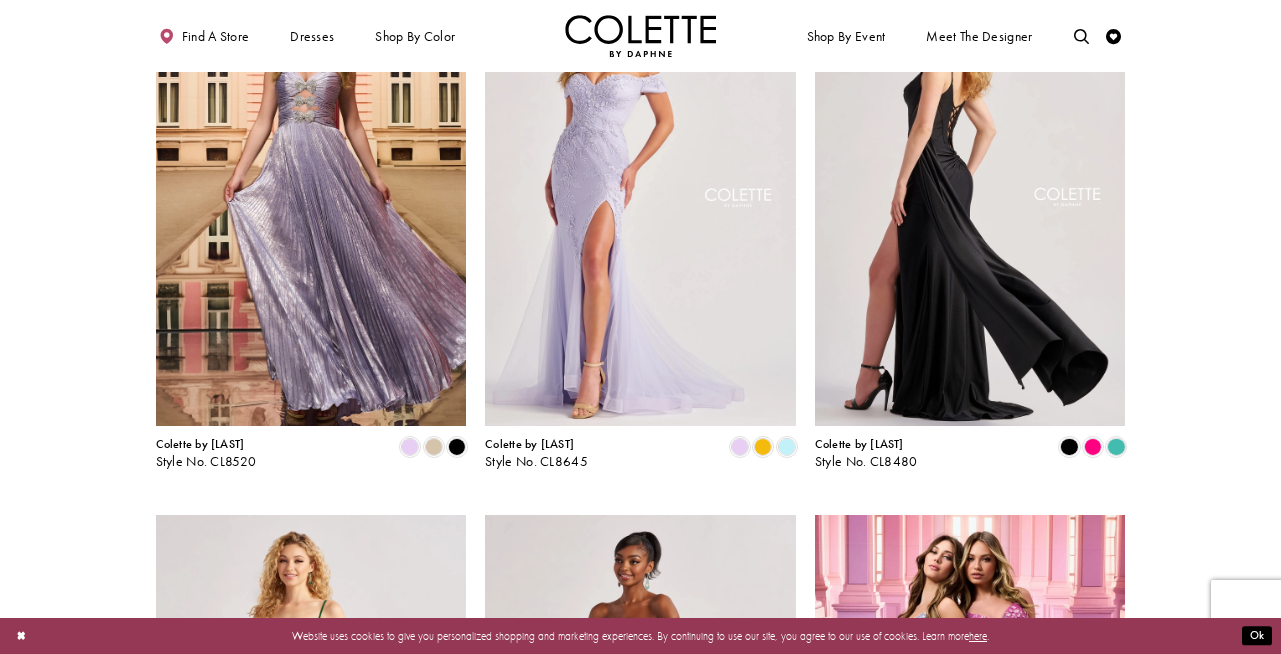scroll, scrollTop: 720, scrollLeft: 0, axis: vertical 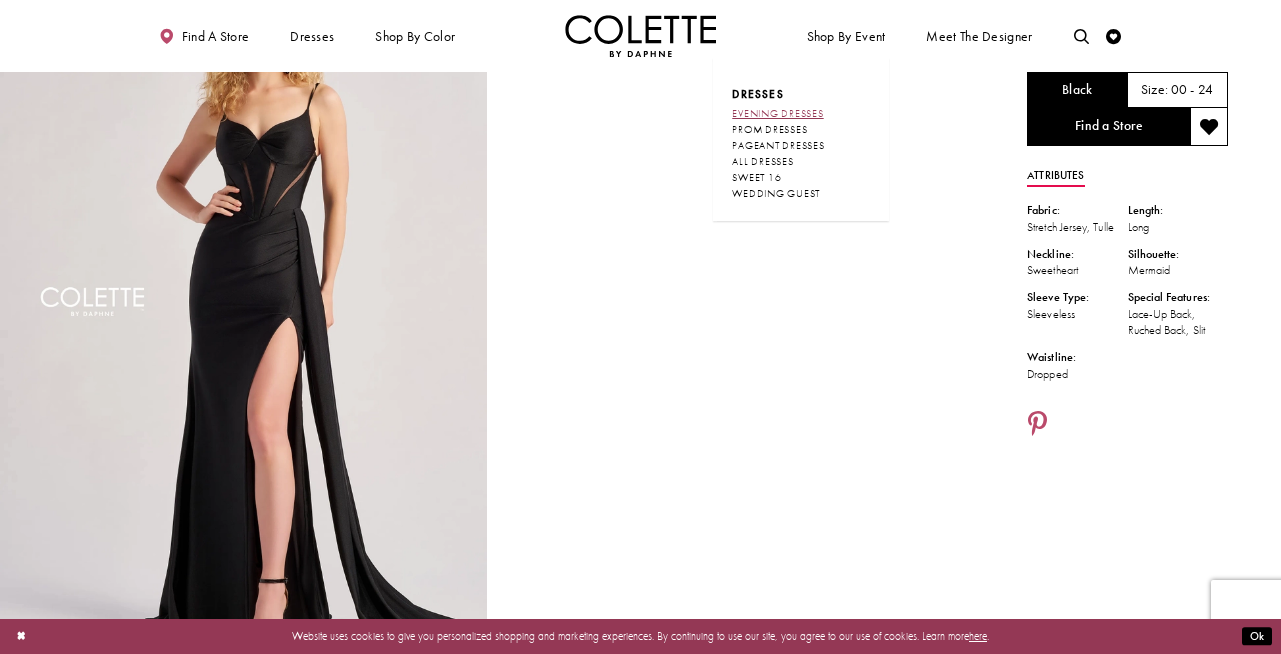 click on "EVENING DRESSES" at bounding box center [777, 113] 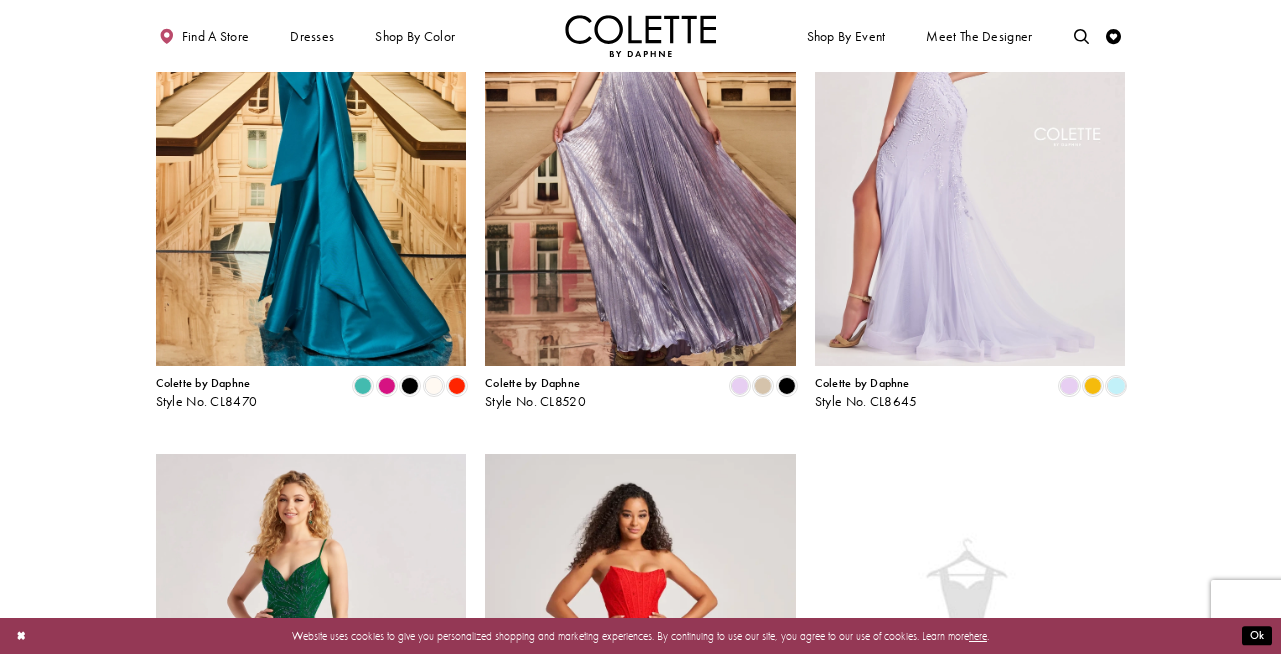 scroll, scrollTop: 240, scrollLeft: 0, axis: vertical 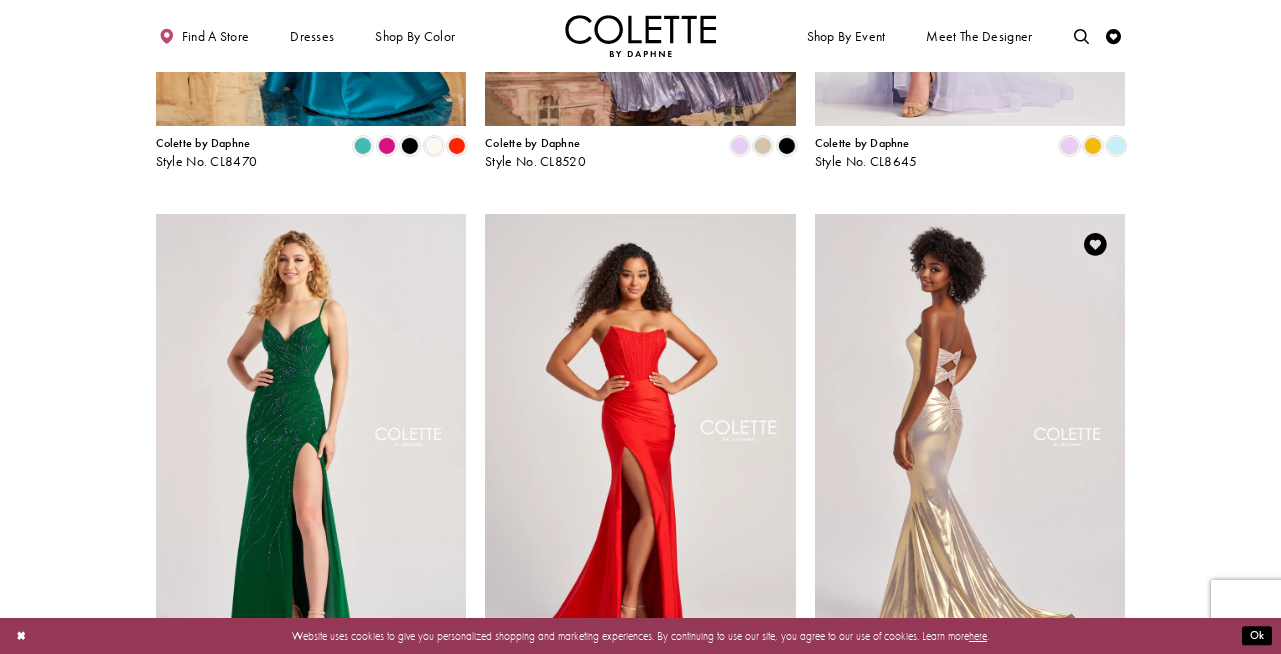 click at bounding box center [970, 459] 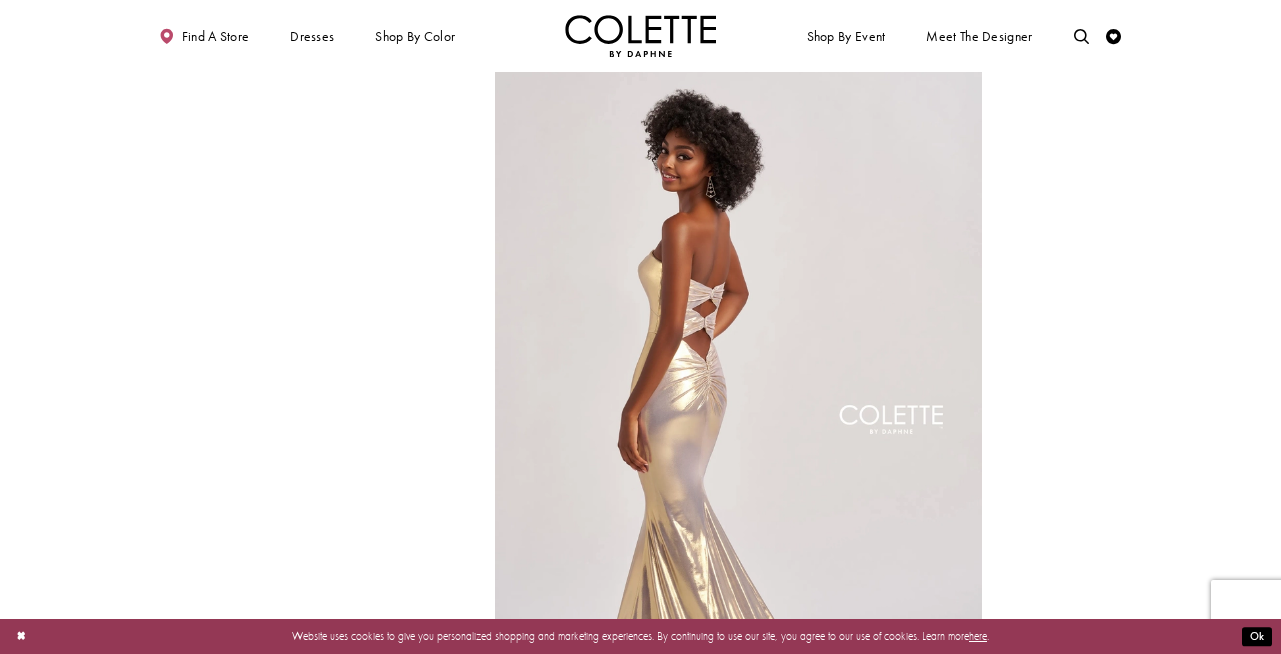 scroll, scrollTop: 947, scrollLeft: 0, axis: vertical 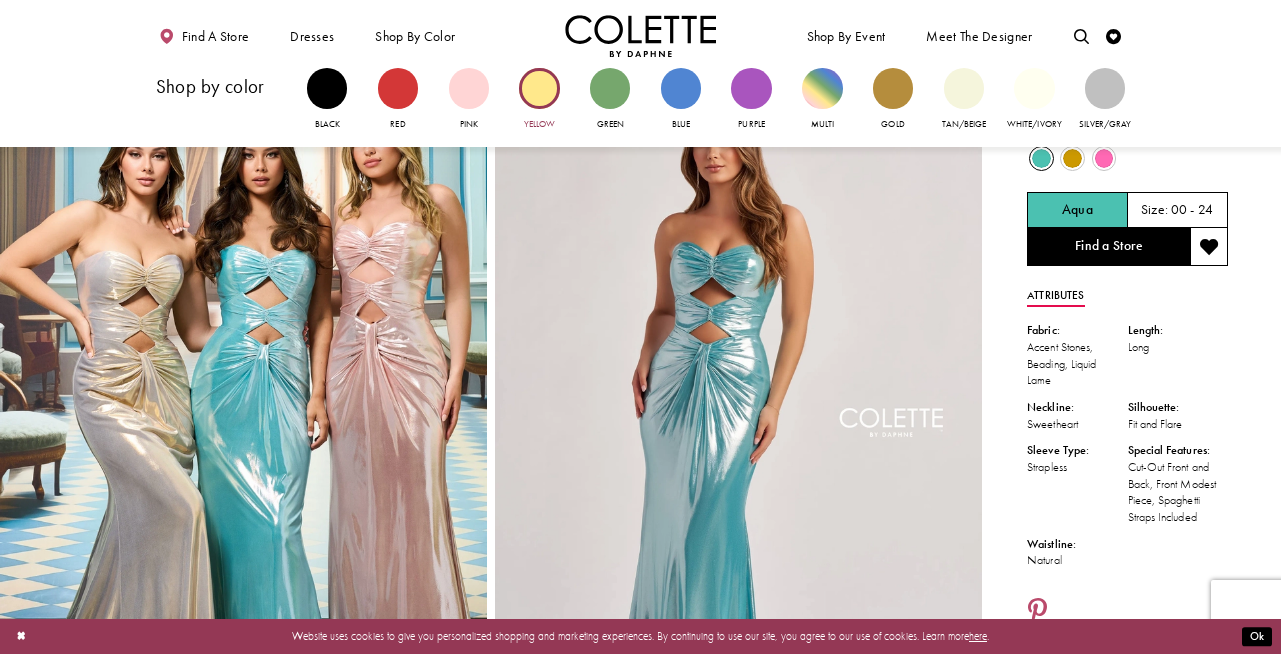 click at bounding box center [539, 88] 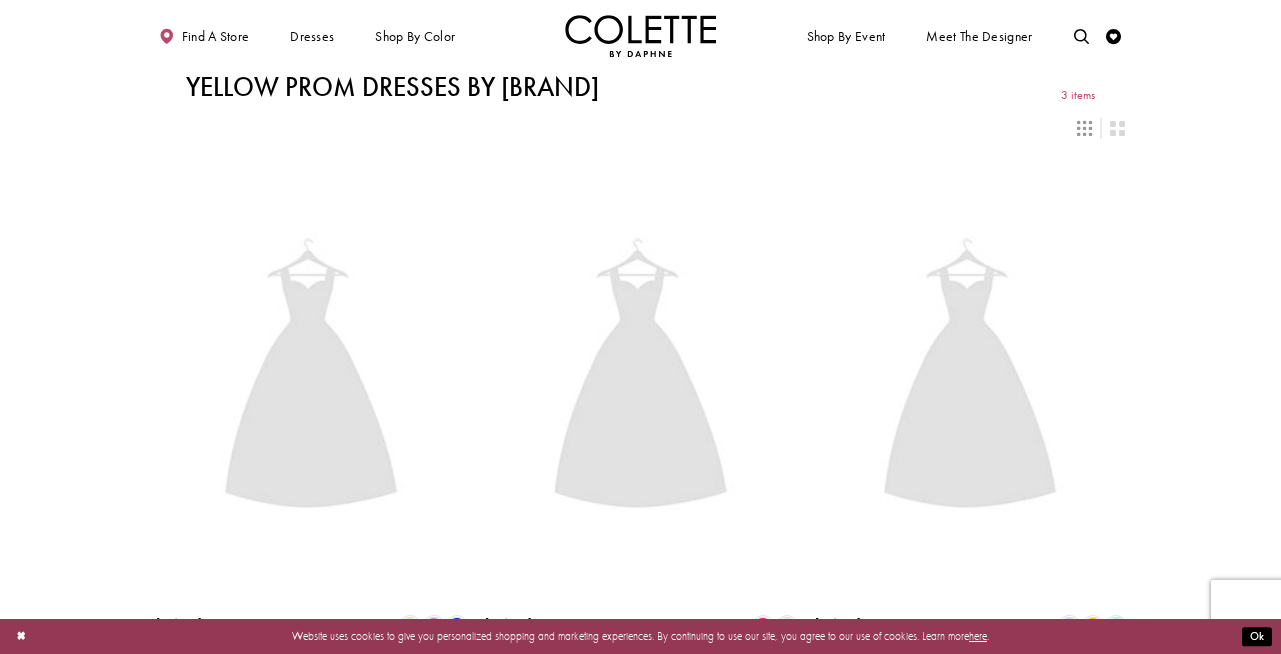 scroll, scrollTop: 0, scrollLeft: 0, axis: both 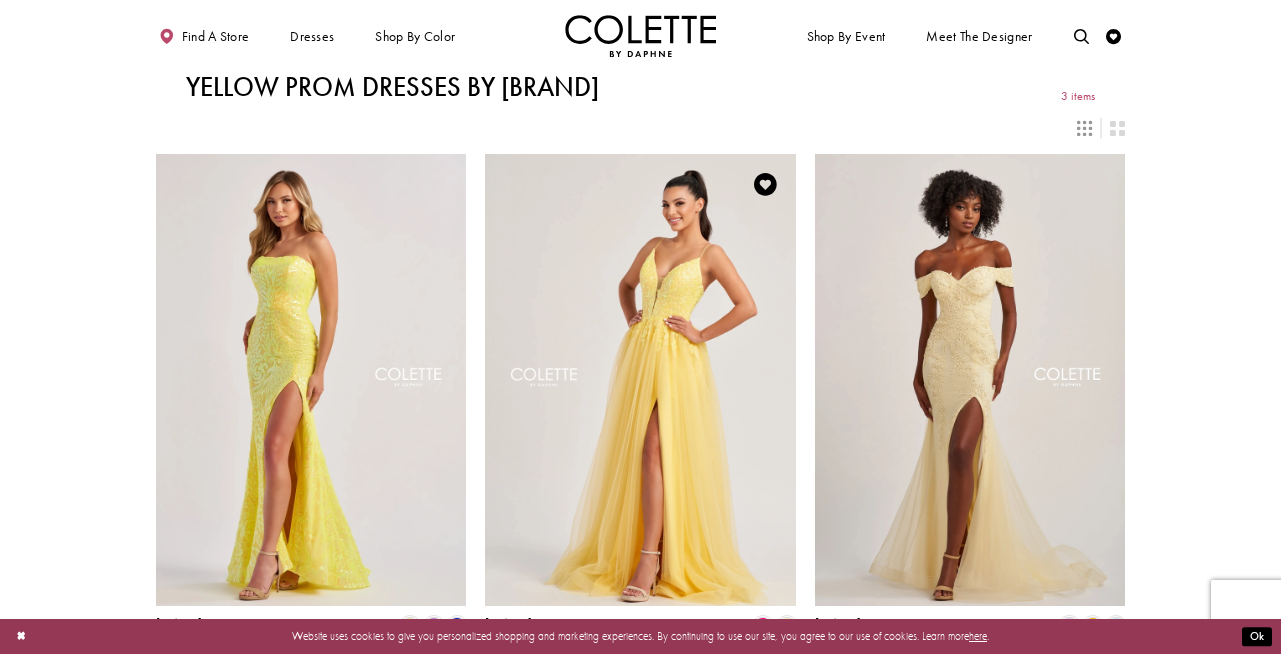 click at bounding box center [640, 380] 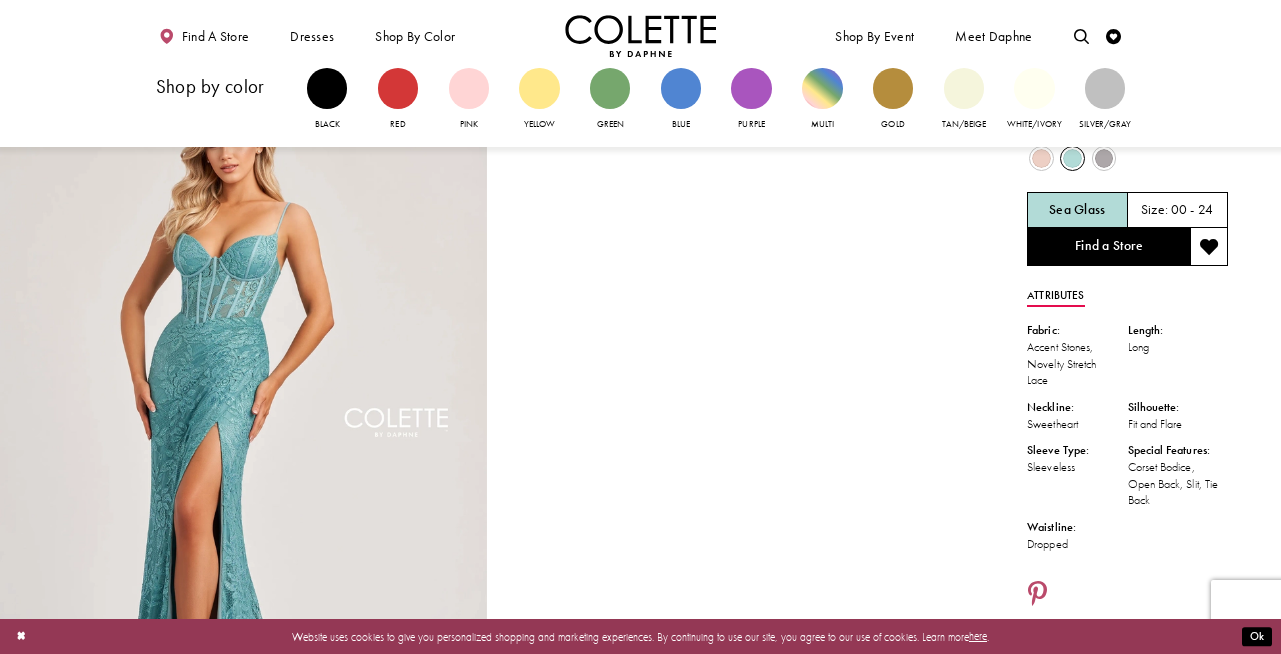 scroll, scrollTop: 0, scrollLeft: 0, axis: both 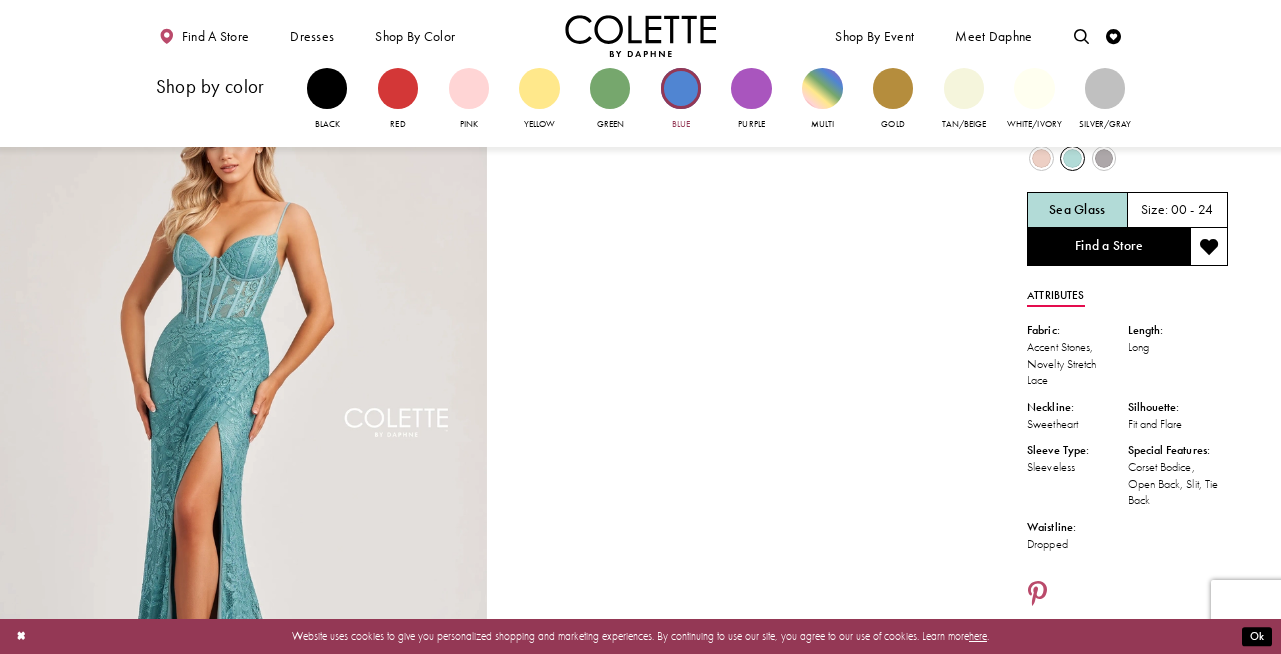 click at bounding box center [681, 88] 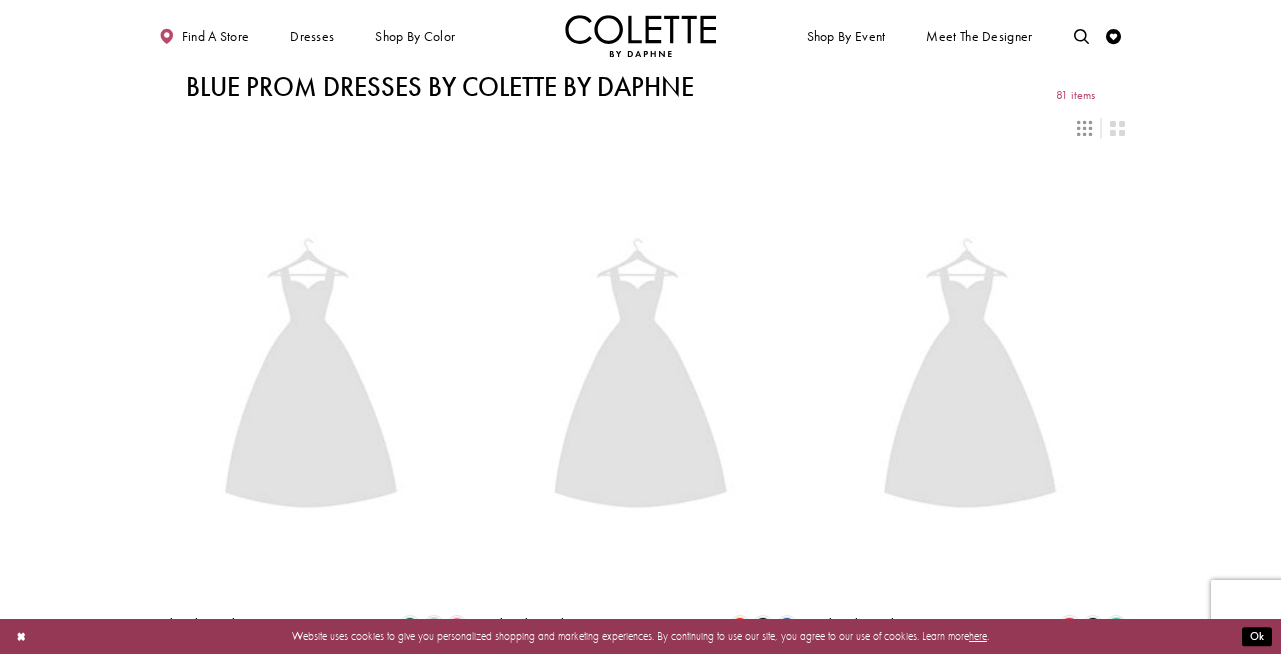 scroll, scrollTop: 360, scrollLeft: 0, axis: vertical 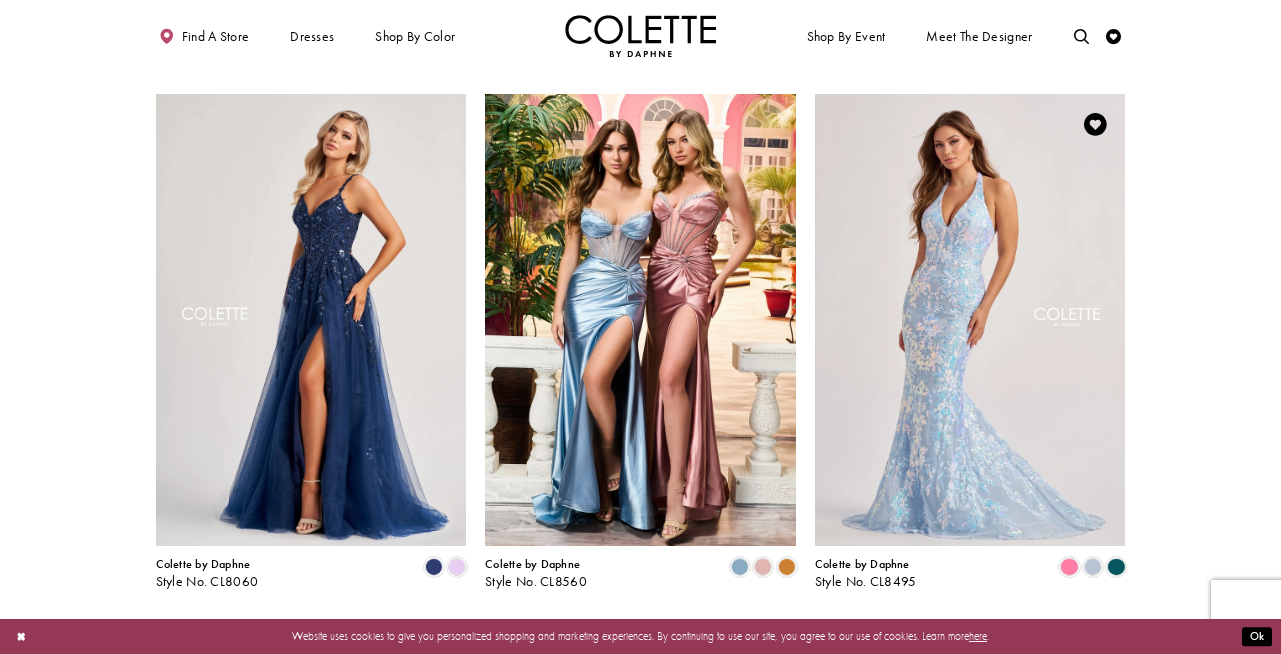 click at bounding box center (970, 320) 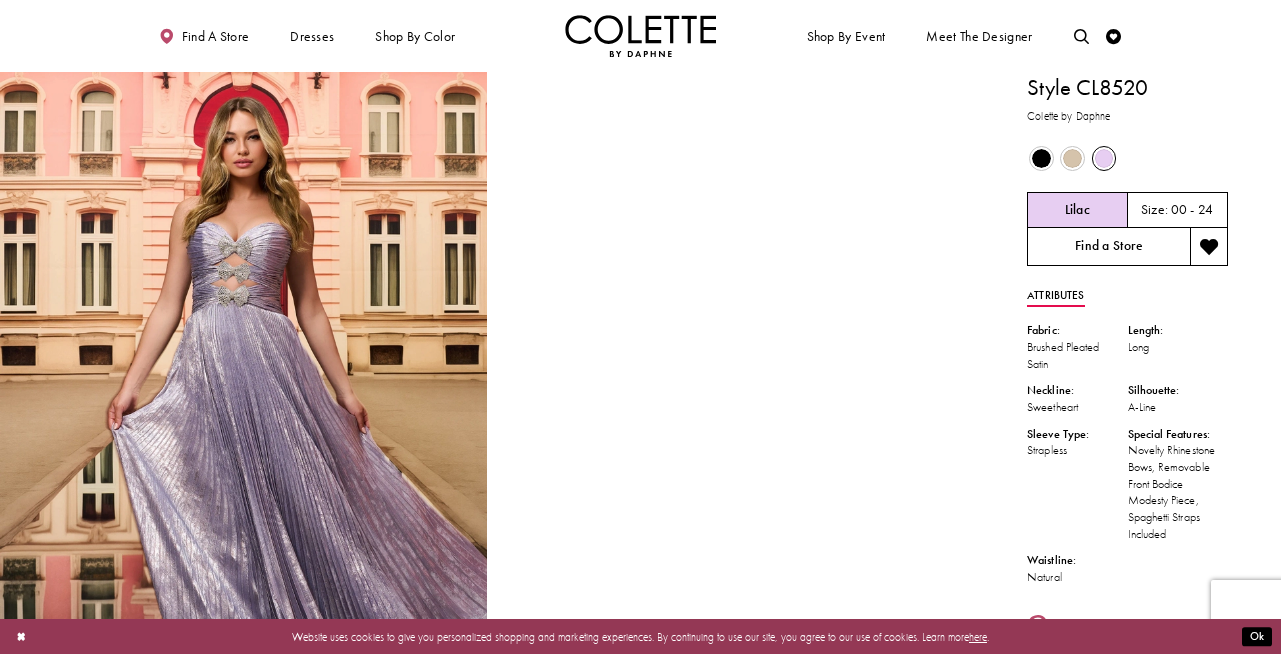 scroll, scrollTop: 0, scrollLeft: 0, axis: both 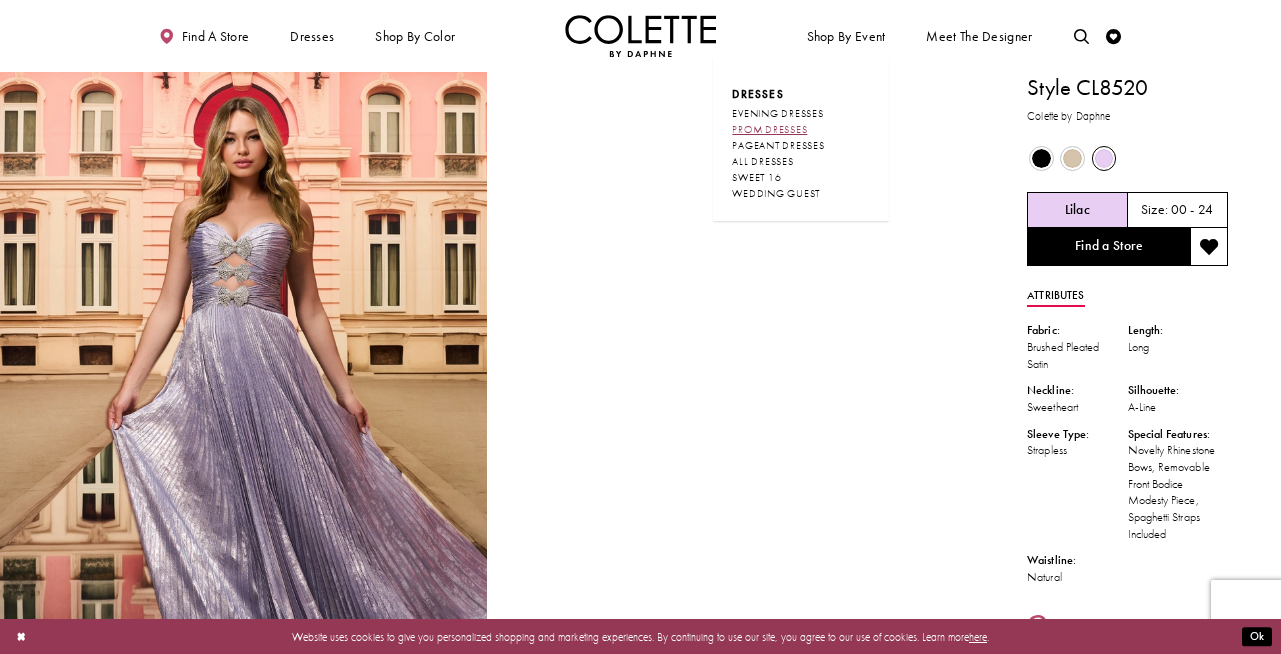 click on "PROM DRESSES" at bounding box center [769, 129] 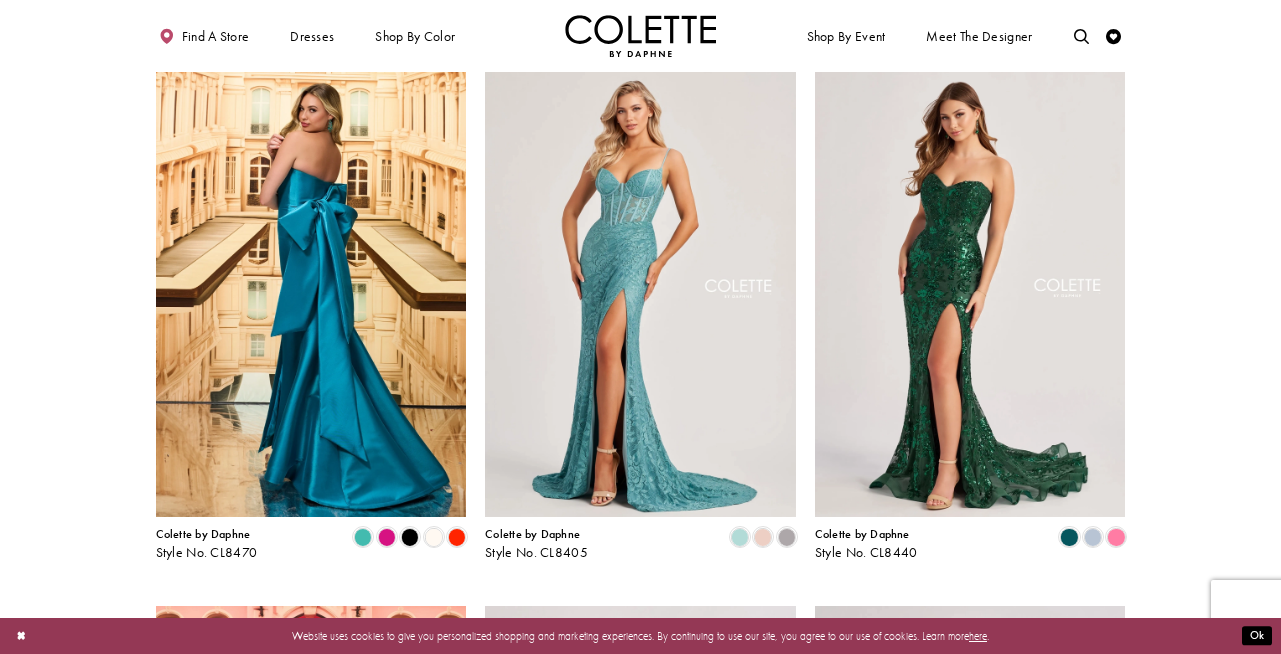 scroll, scrollTop: 720, scrollLeft: 0, axis: vertical 